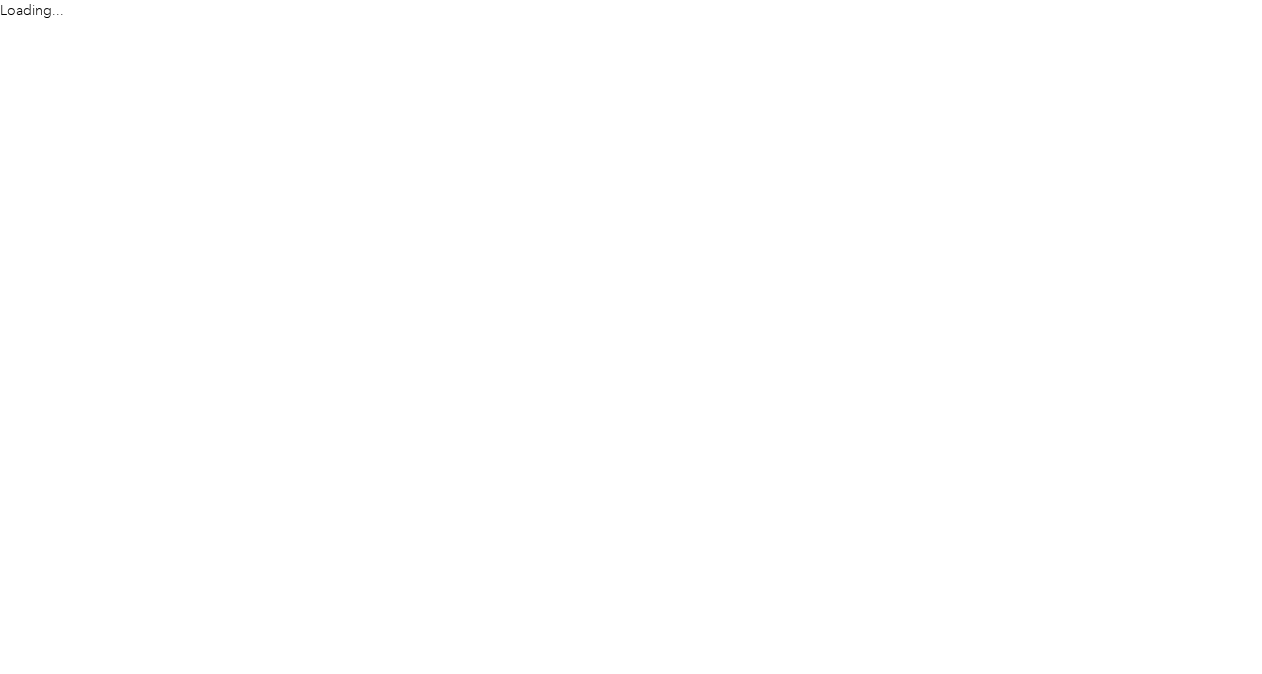 scroll, scrollTop: 0, scrollLeft: 0, axis: both 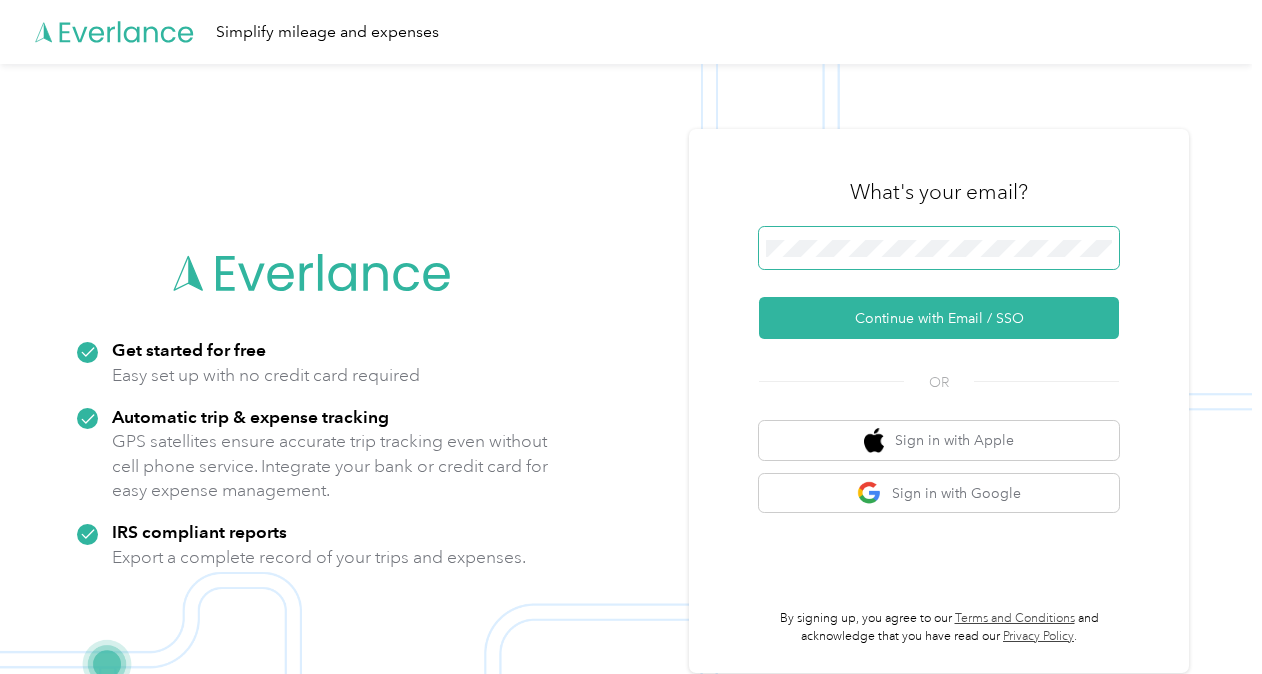 click at bounding box center (939, 248) 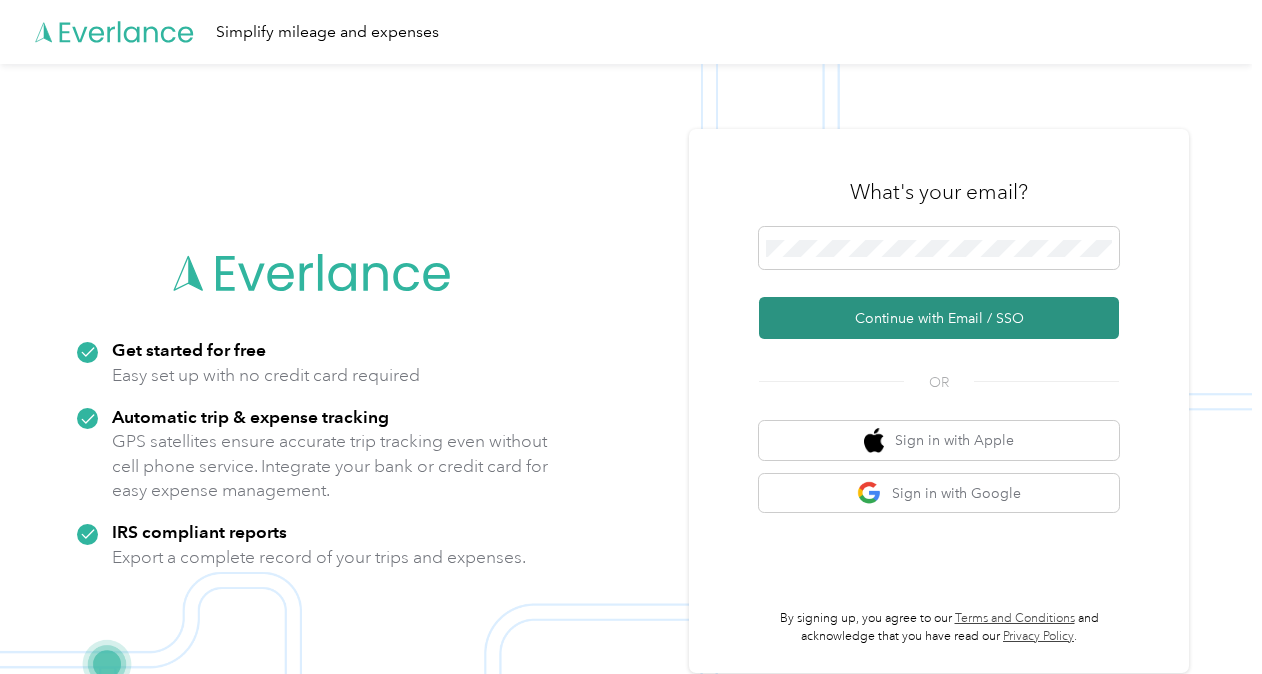 click on "Continue with Email / SSO" at bounding box center [939, 318] 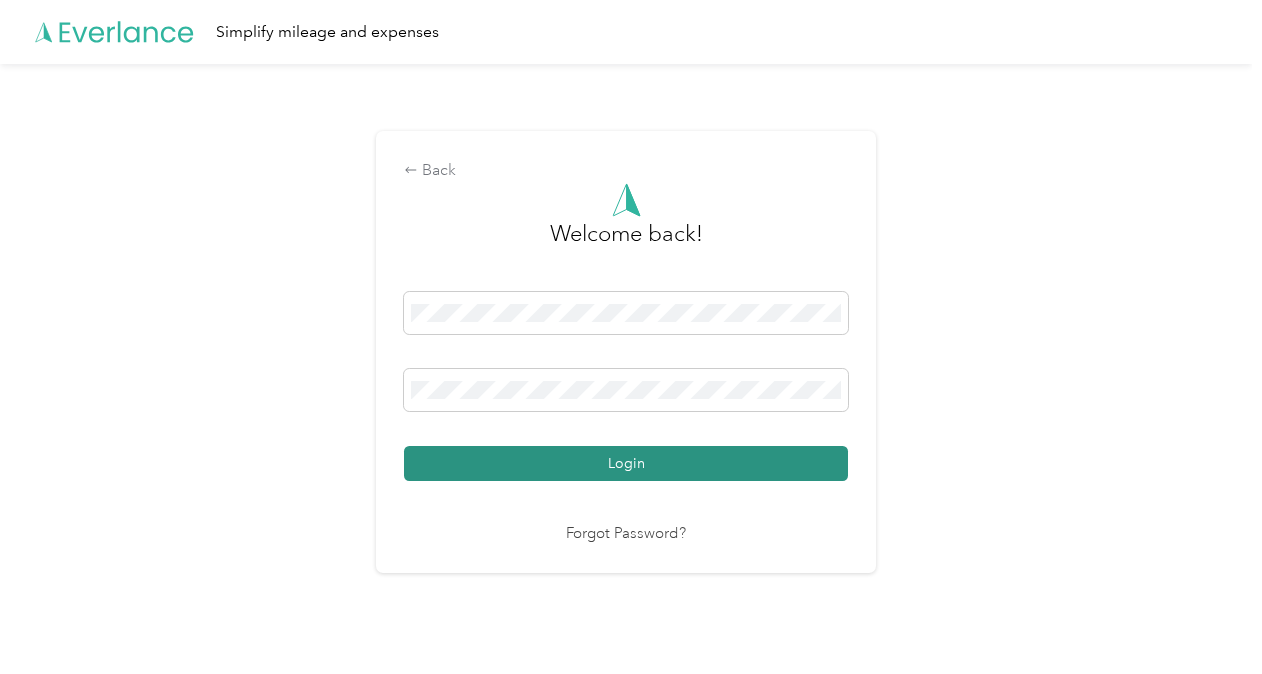 click on "Login" at bounding box center [626, 463] 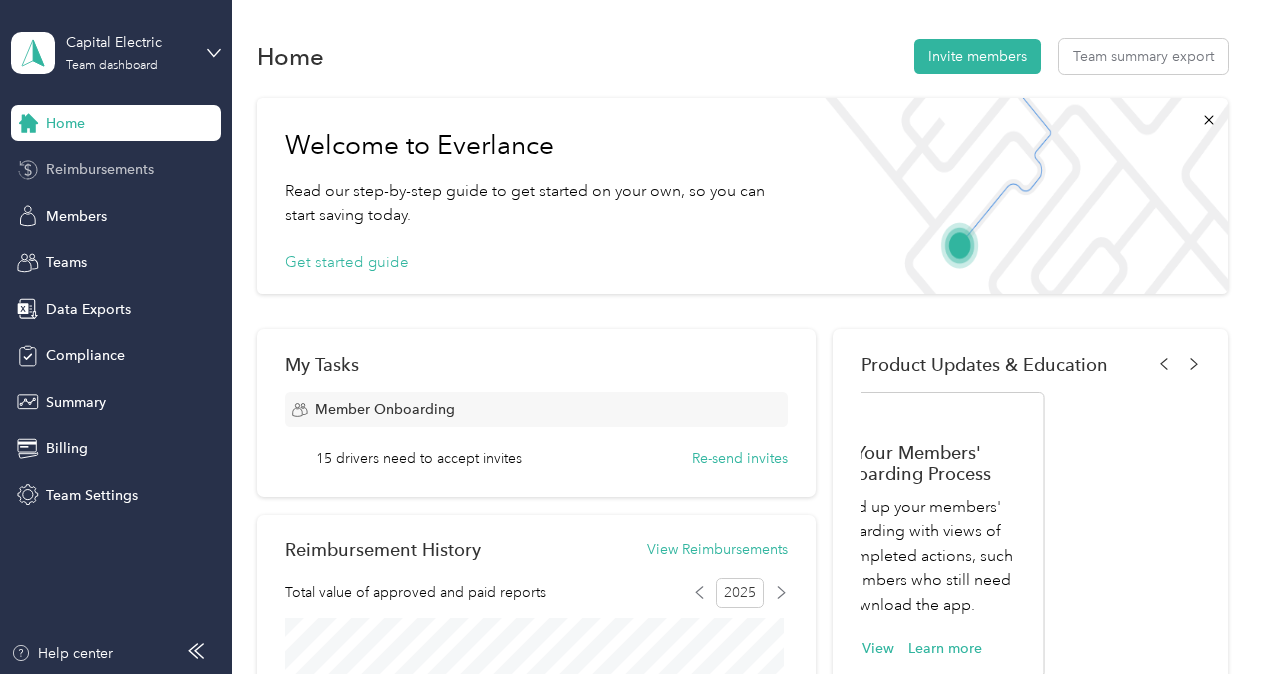 click on "Reimbursements" at bounding box center (100, 169) 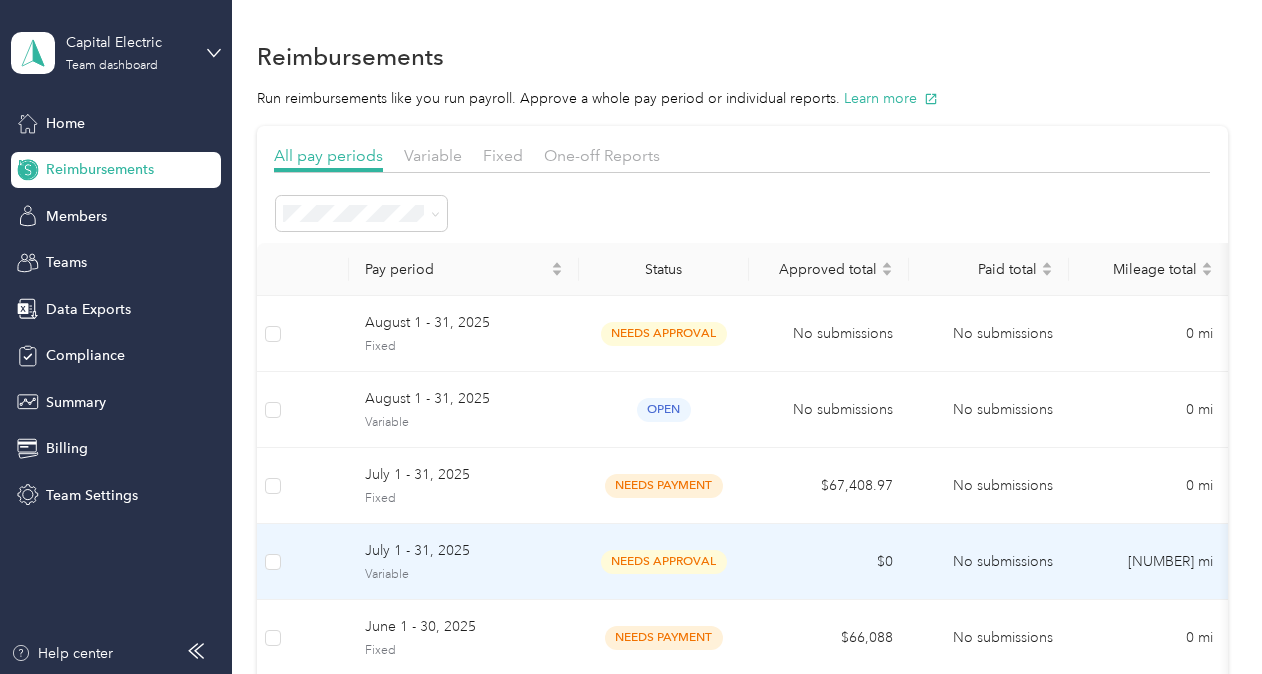 click on "Variable" at bounding box center (464, 575) 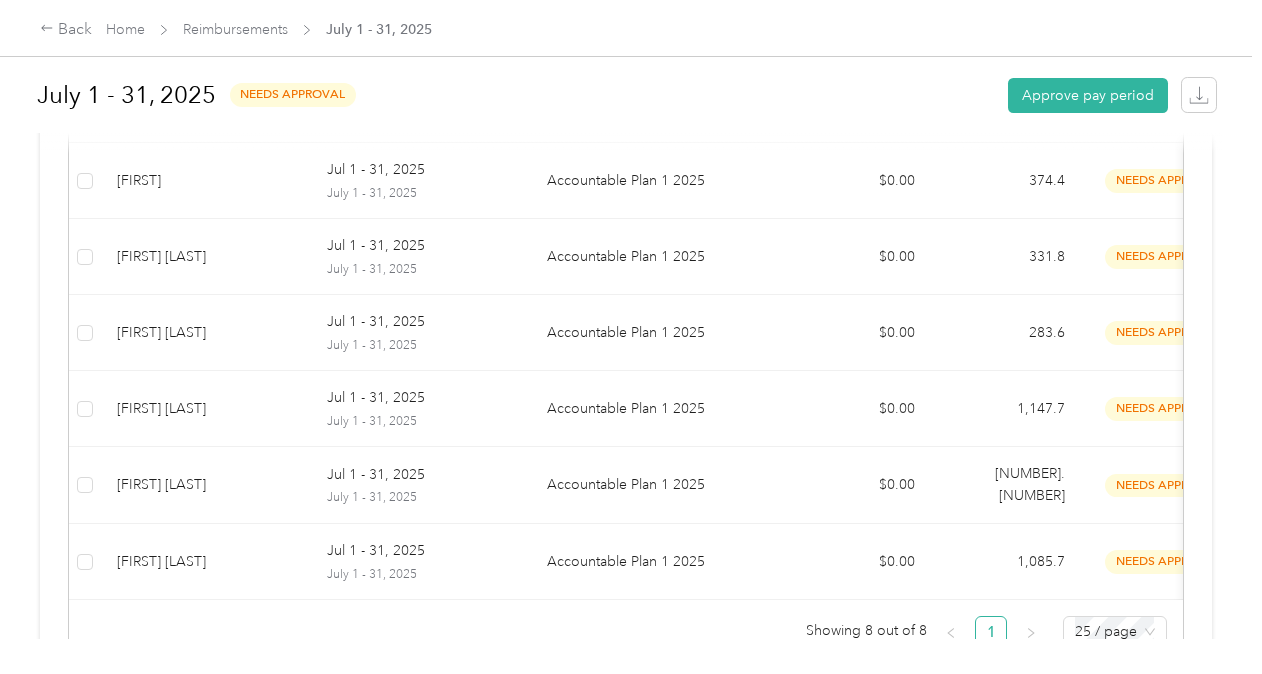 scroll, scrollTop: 762, scrollLeft: 0, axis: vertical 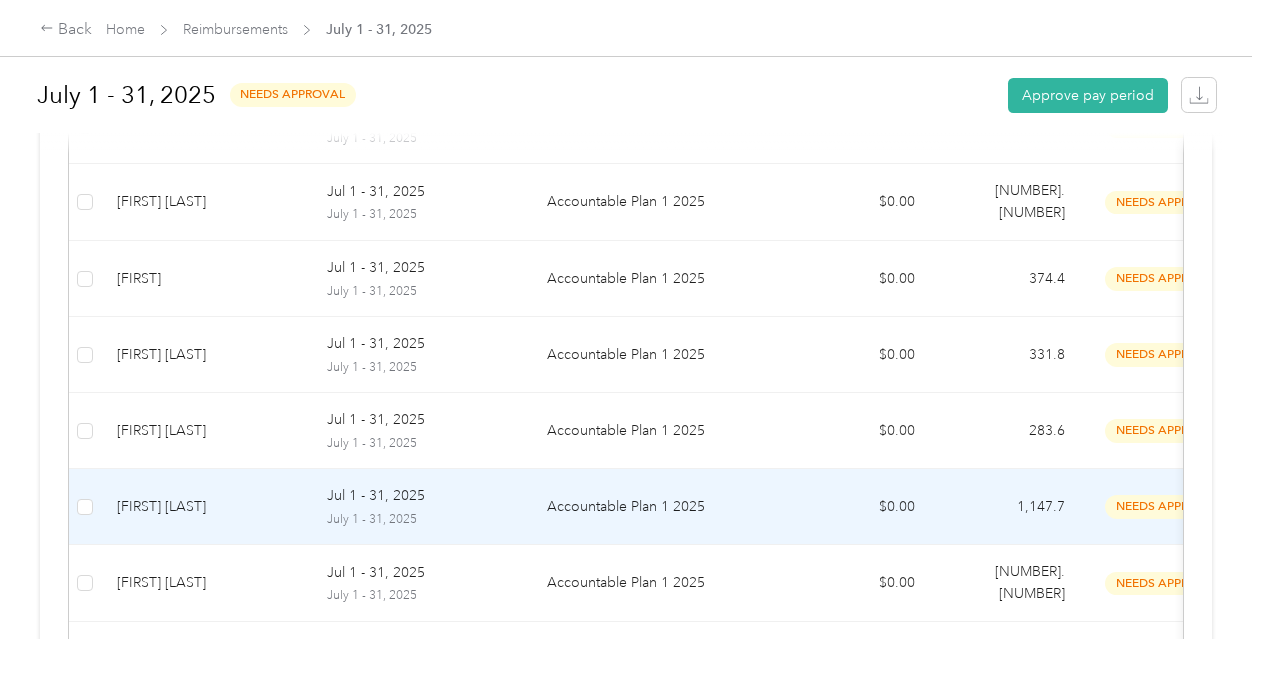 click on "Accountable Plan 1 2025" at bounding box center (656, 507) 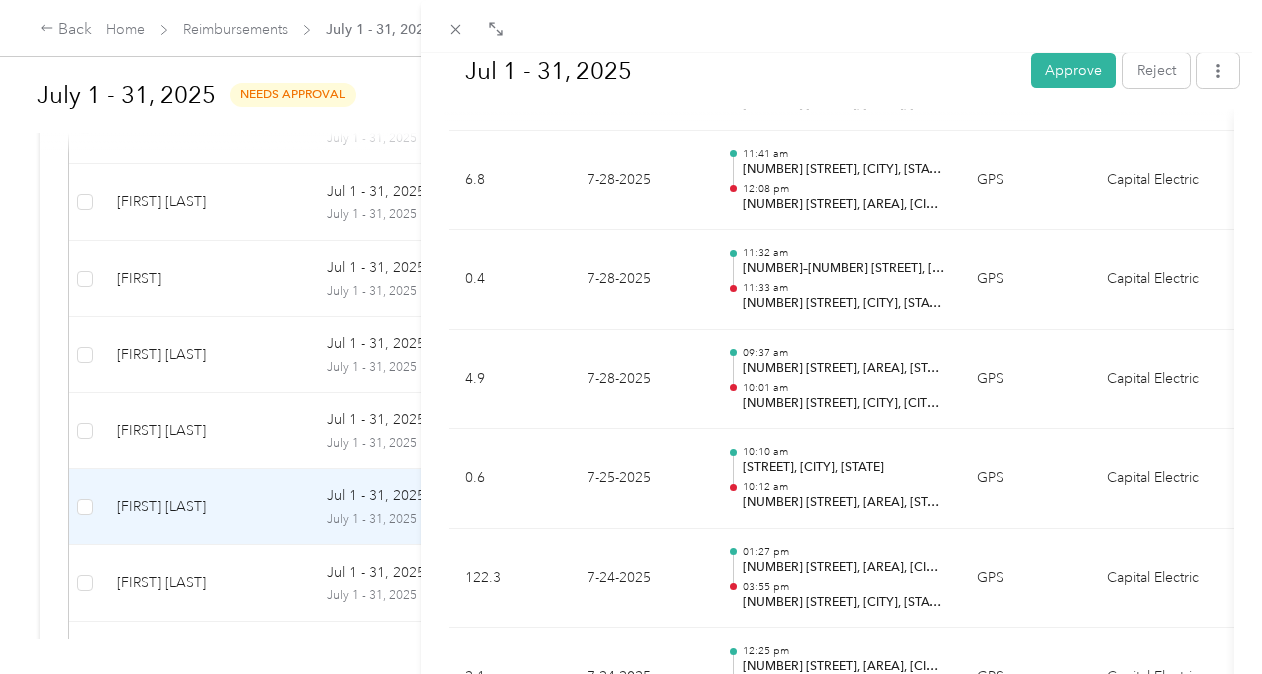 scroll, scrollTop: 2211, scrollLeft: 0, axis: vertical 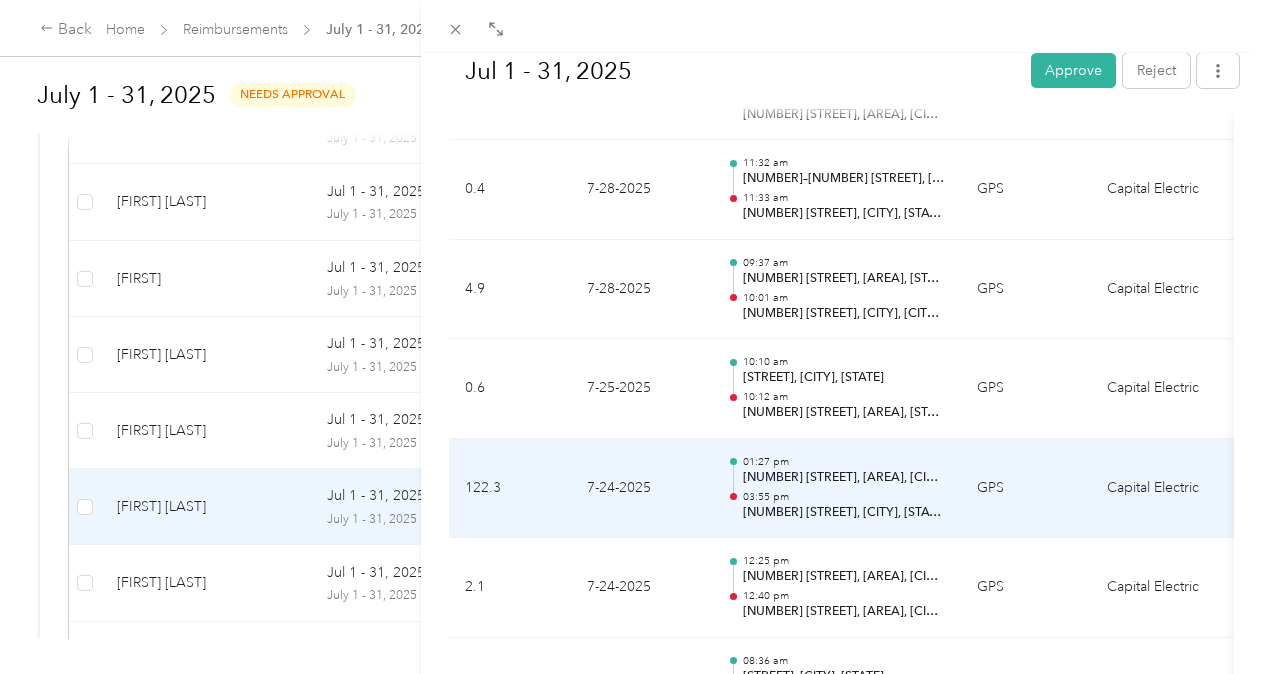 click on "Capital Electric" at bounding box center (1166, 489) 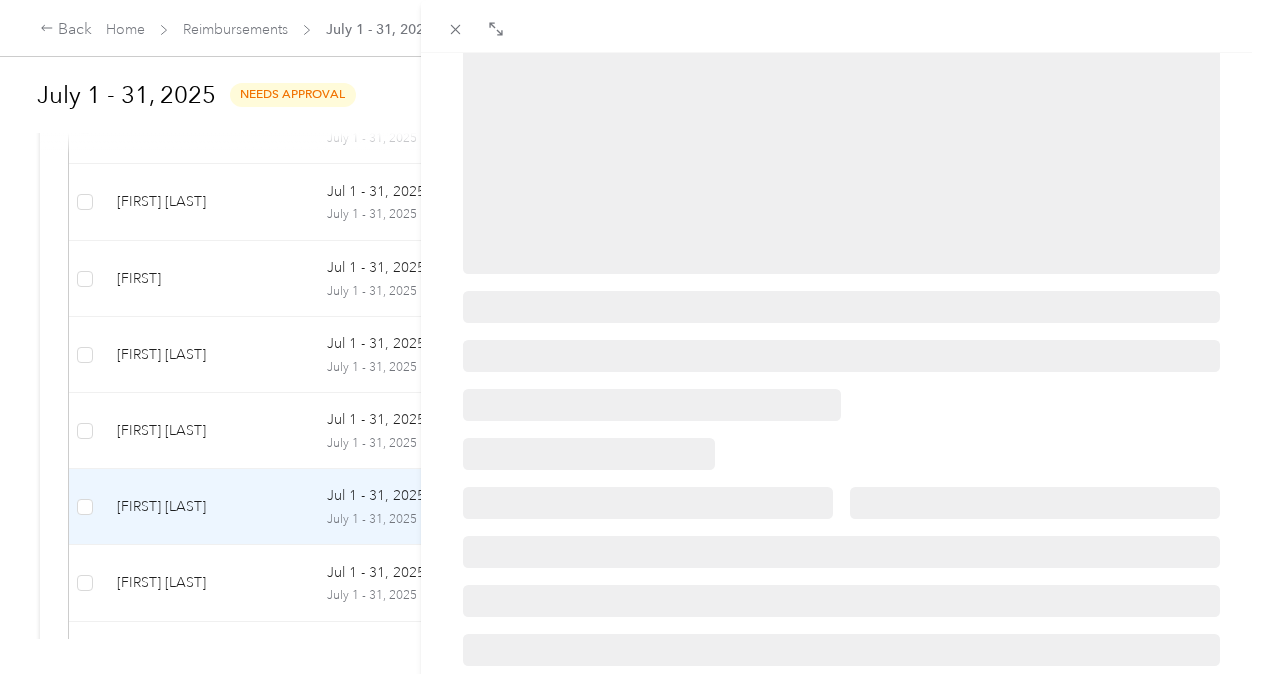 scroll, scrollTop: 0, scrollLeft: 0, axis: both 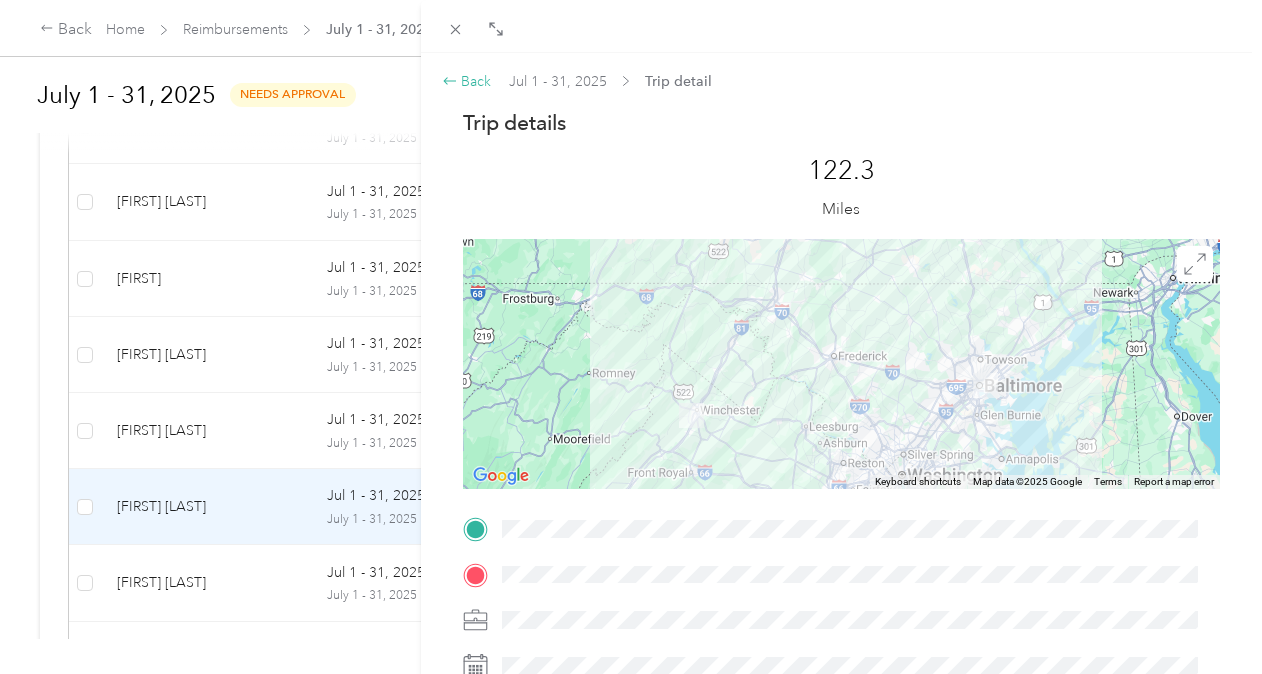 click on "Back" at bounding box center [467, 81] 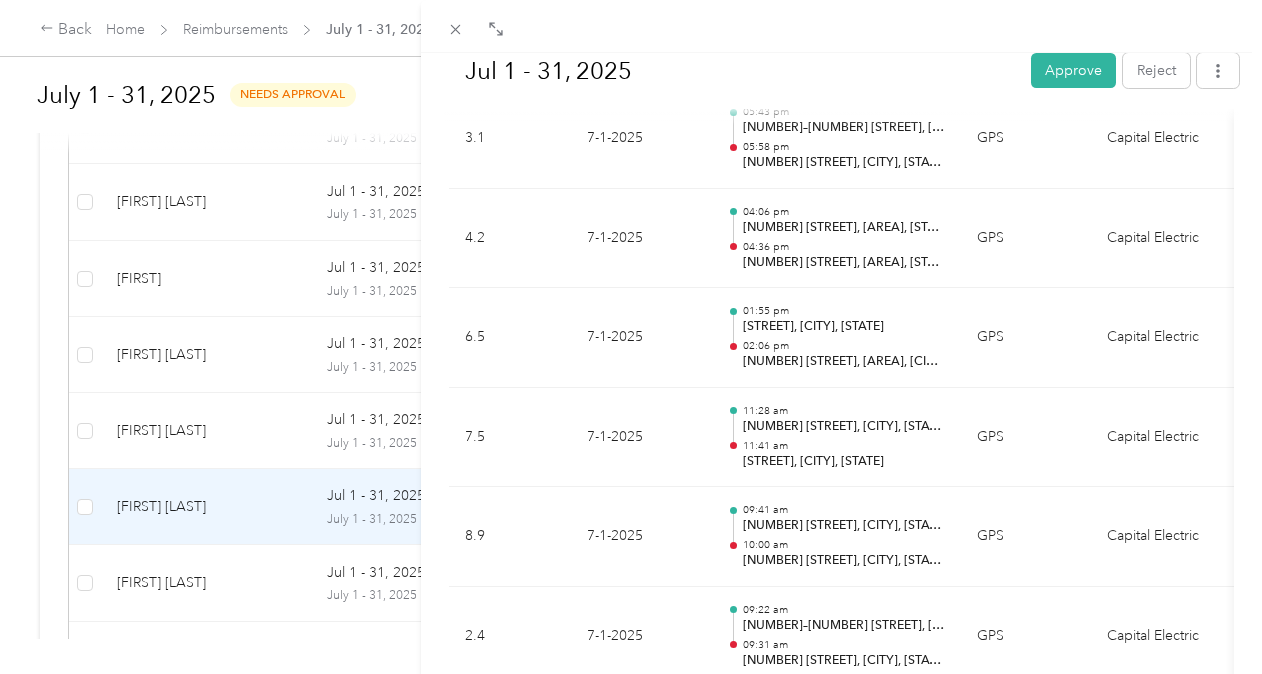 scroll, scrollTop: 11144, scrollLeft: 0, axis: vertical 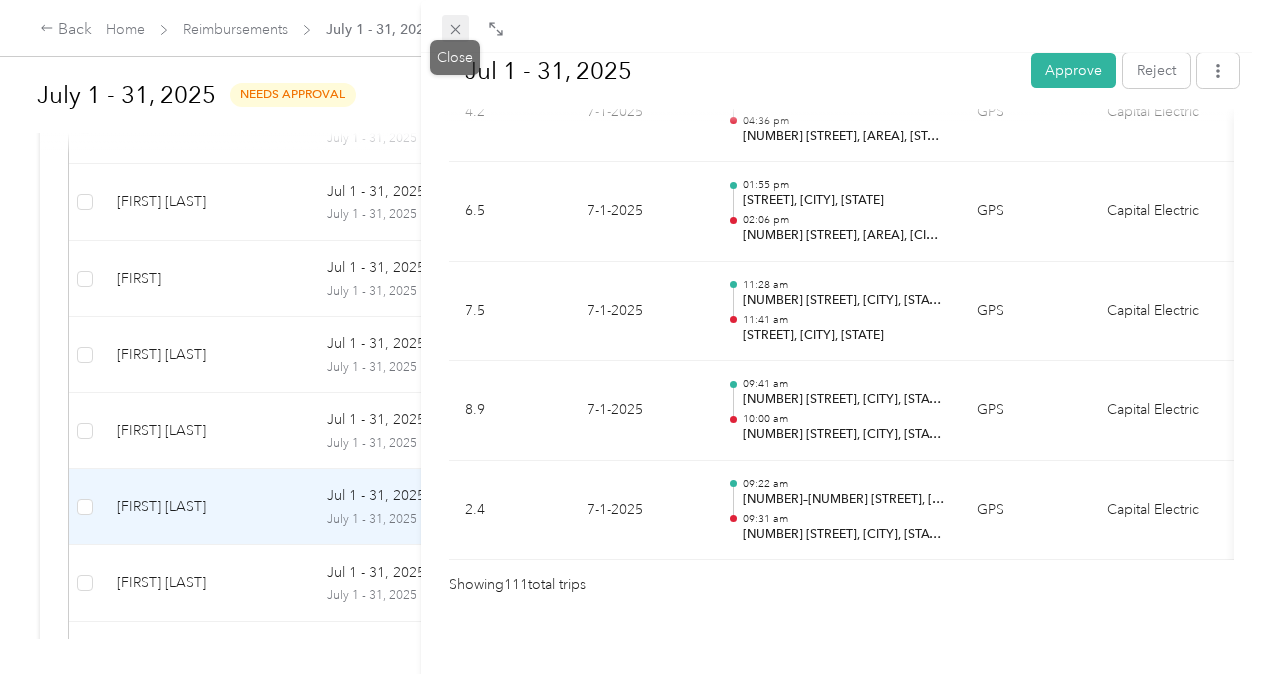 click 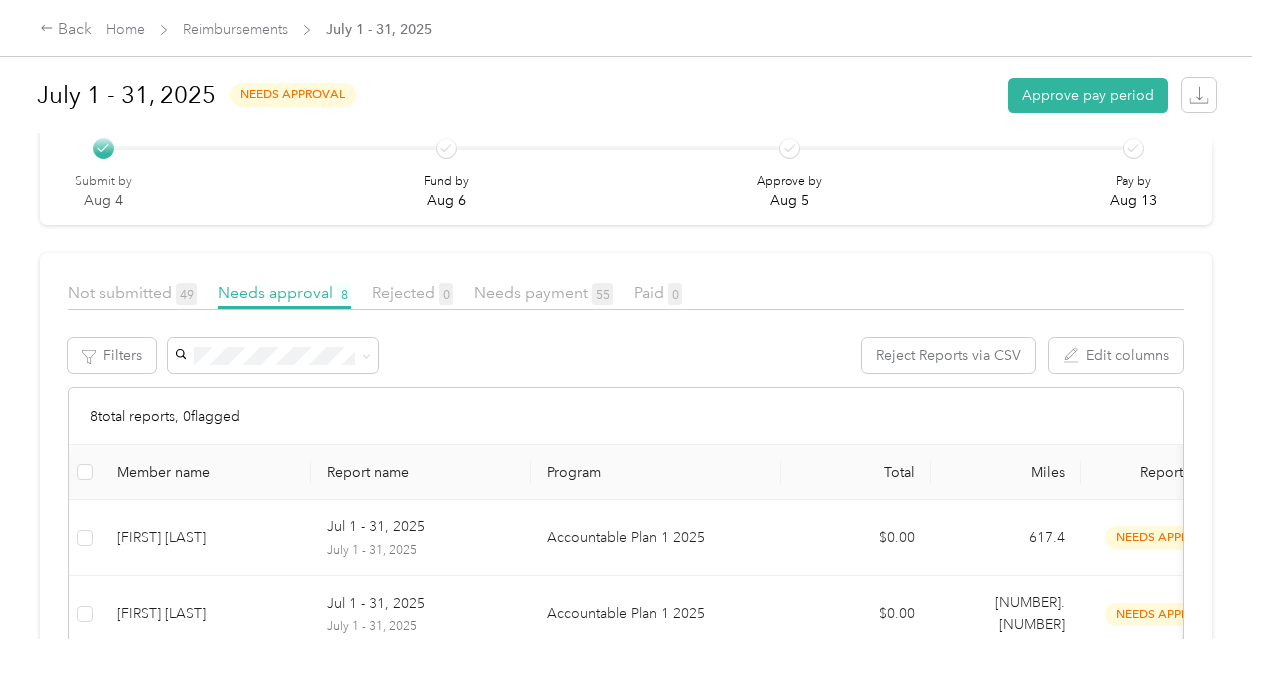 scroll, scrollTop: 162, scrollLeft: 0, axis: vertical 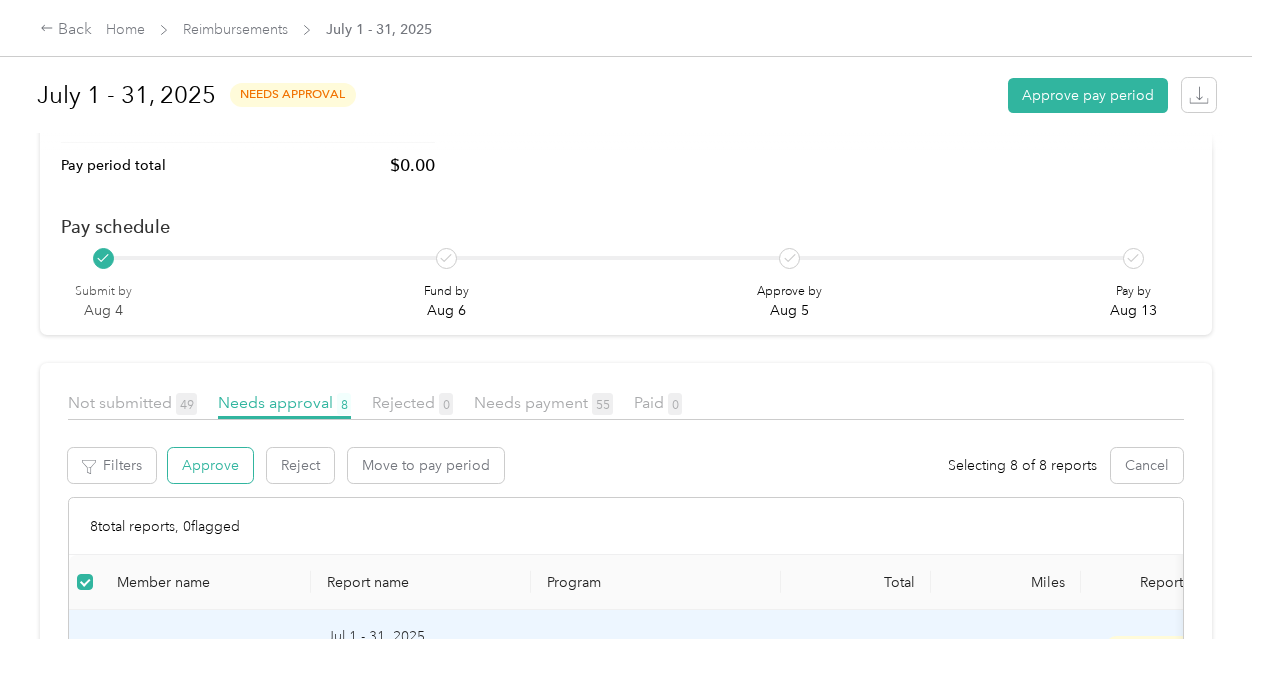 click on "Approve" at bounding box center [210, 465] 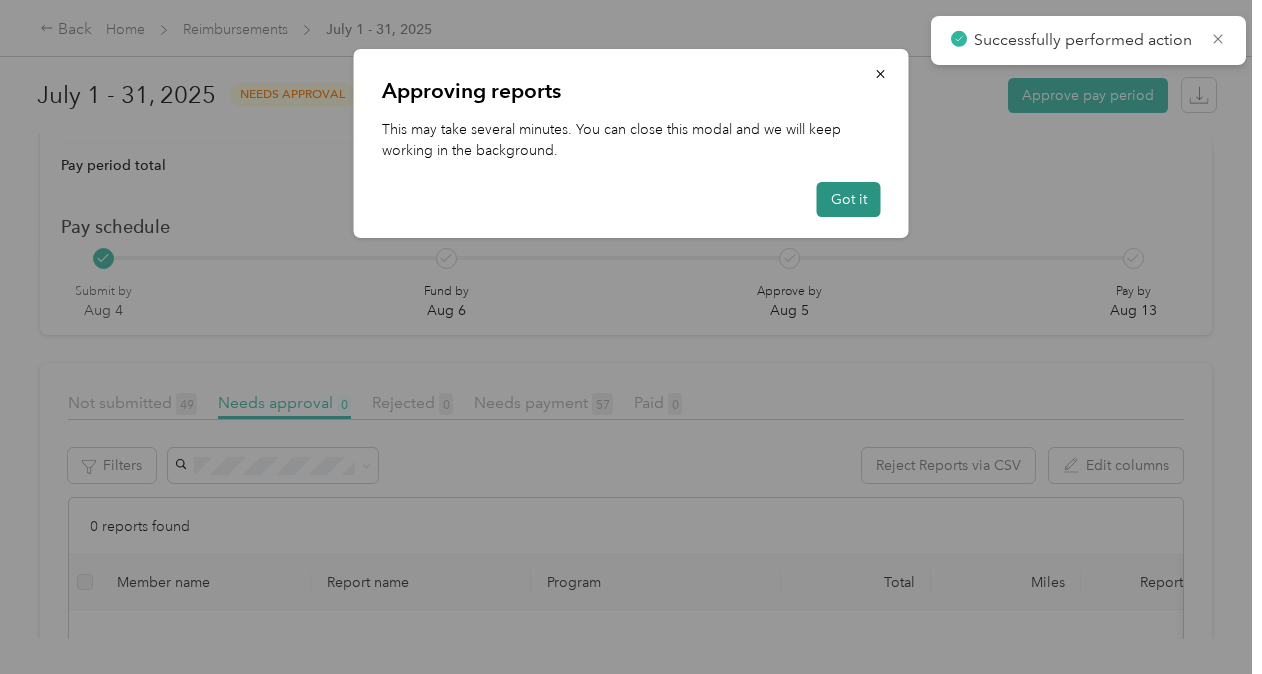 click on "Got it" at bounding box center [849, 199] 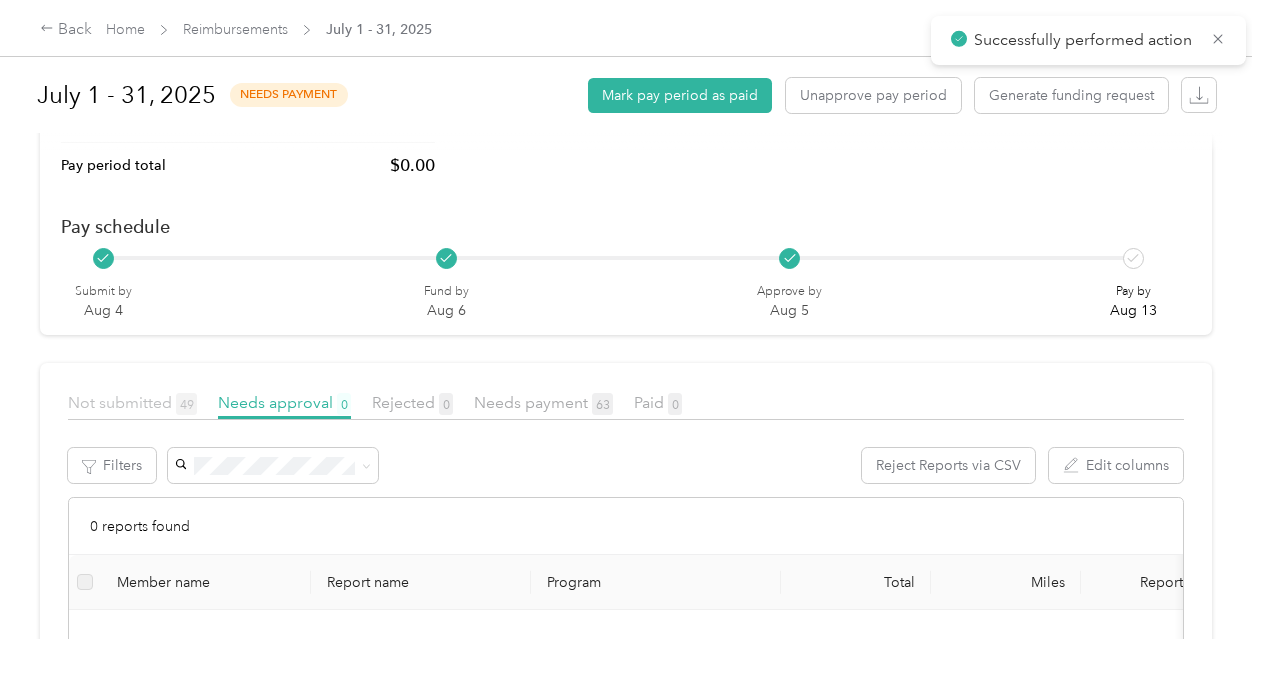 click on "Not submitted   49" at bounding box center (132, 402) 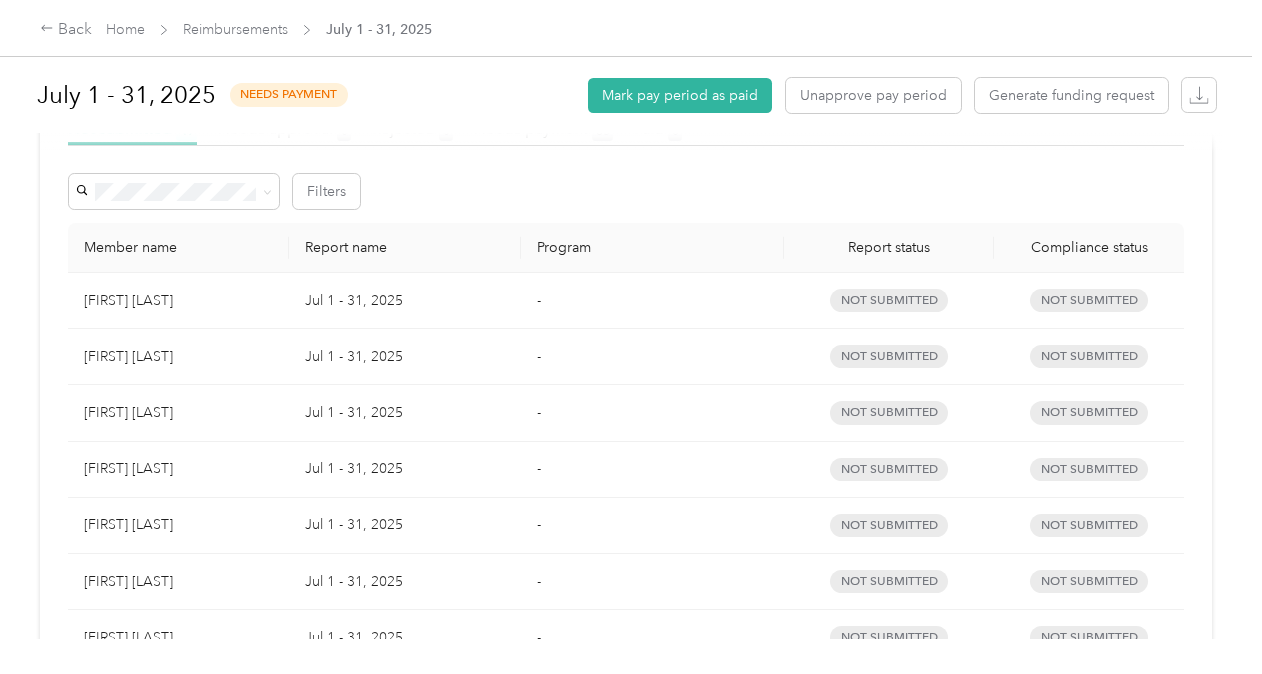 scroll, scrollTop: 402, scrollLeft: 0, axis: vertical 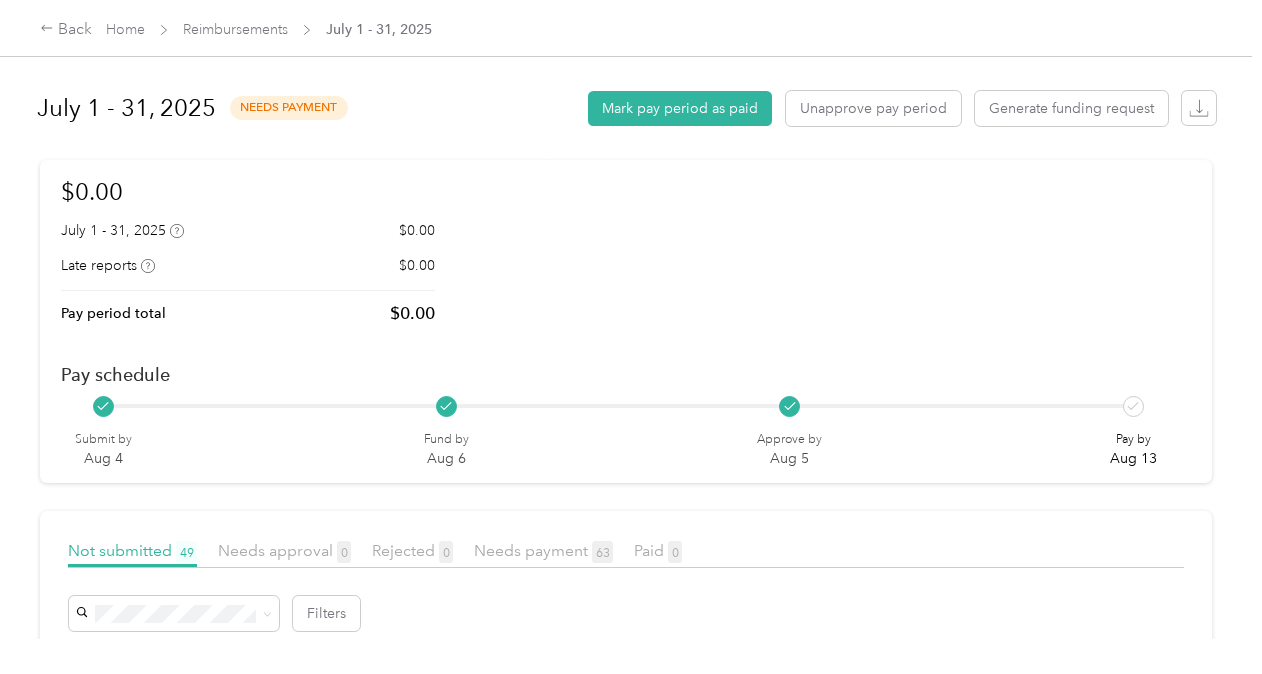 click on "Reimbursements" at bounding box center (235, 29) 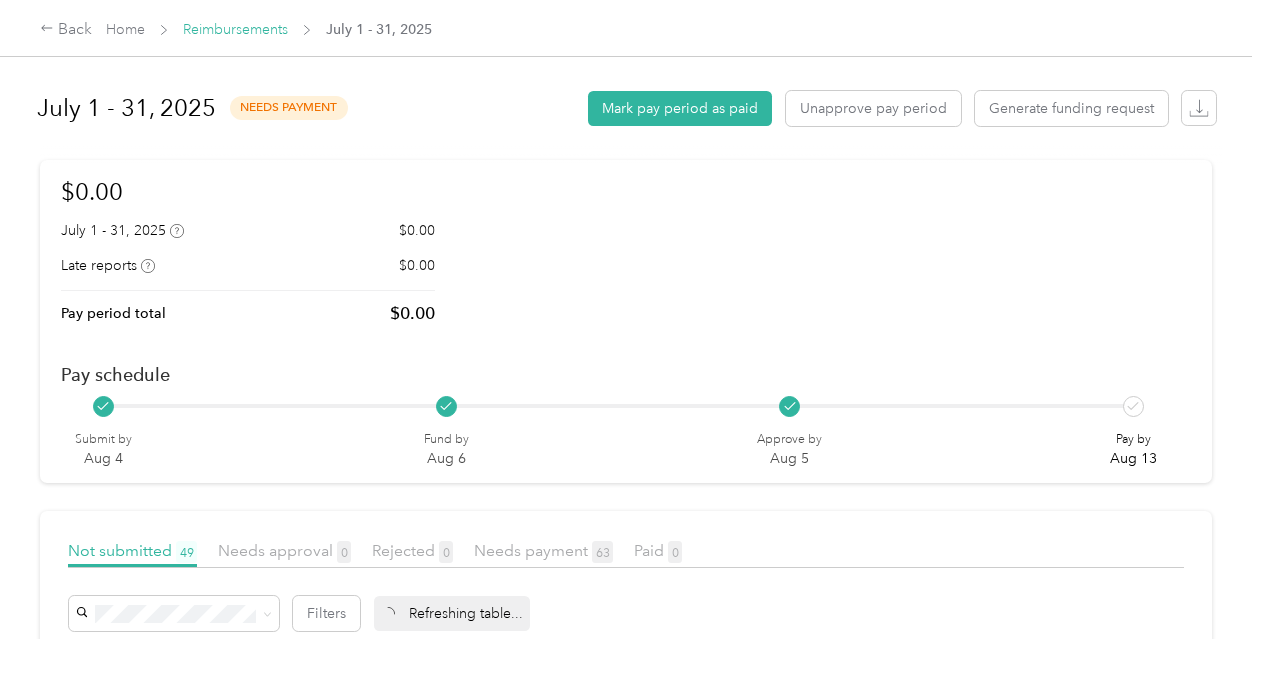 click on "Reimbursements" at bounding box center [235, 29] 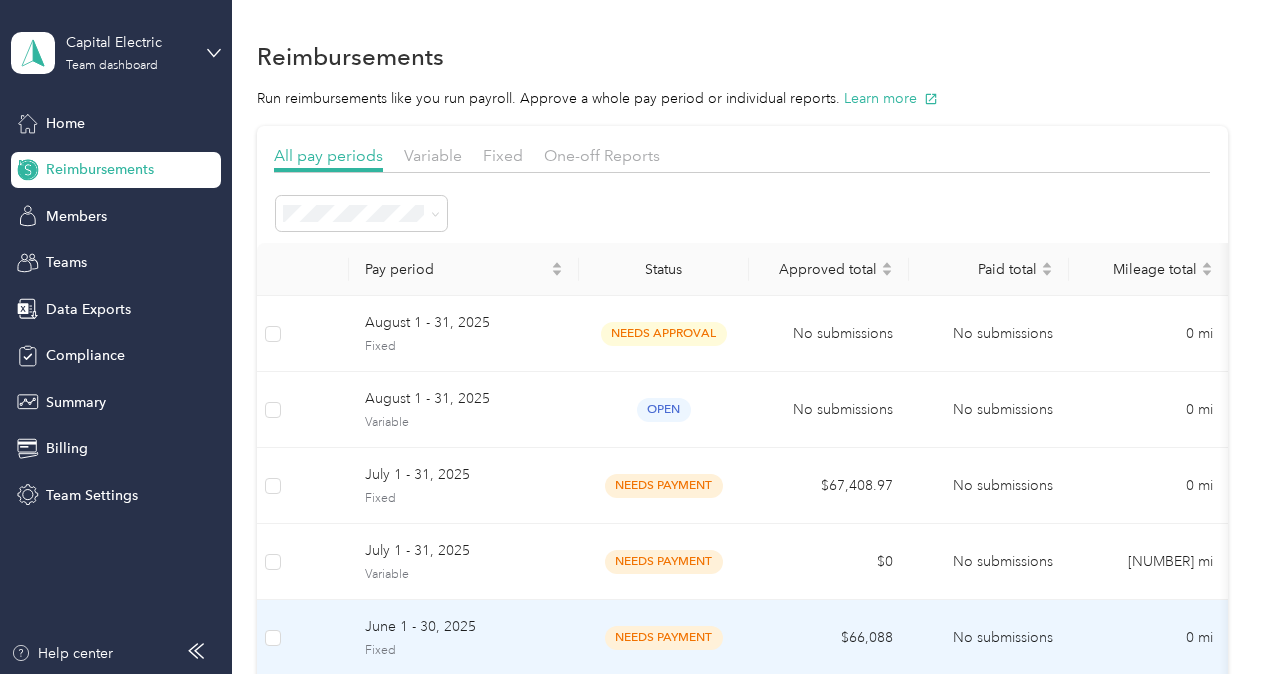 click on "Fixed" at bounding box center (464, 651) 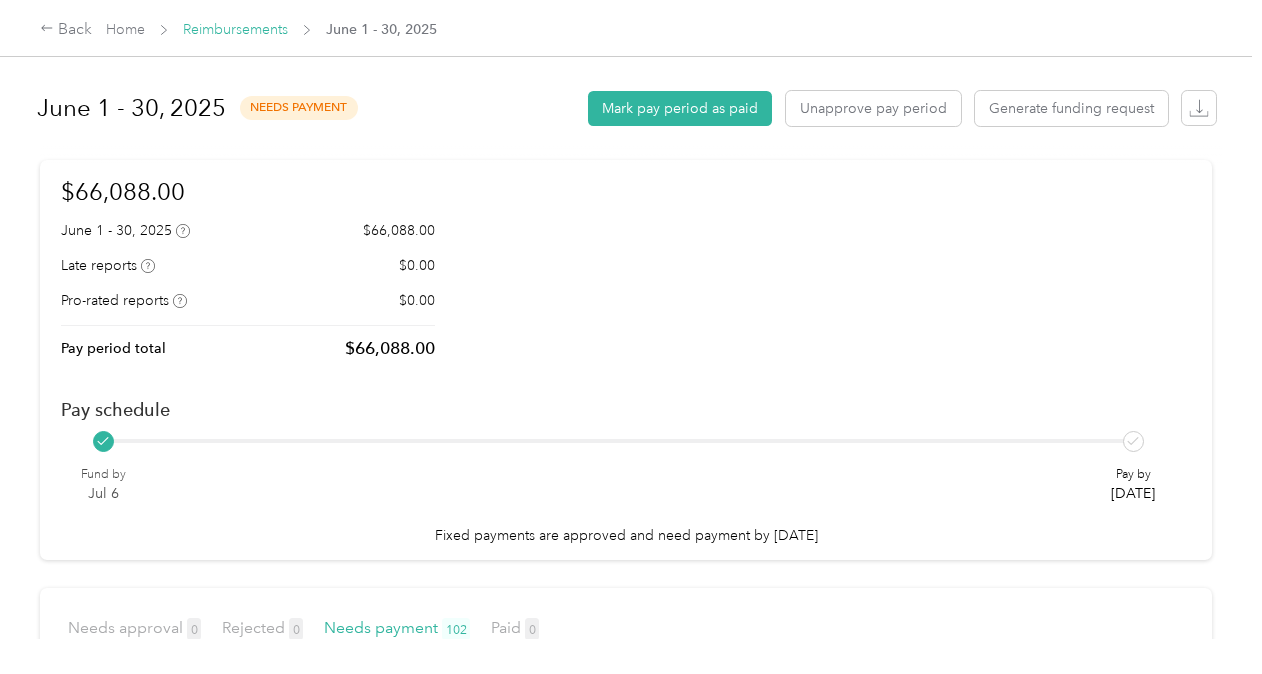 click on "Reimbursements" at bounding box center [235, 29] 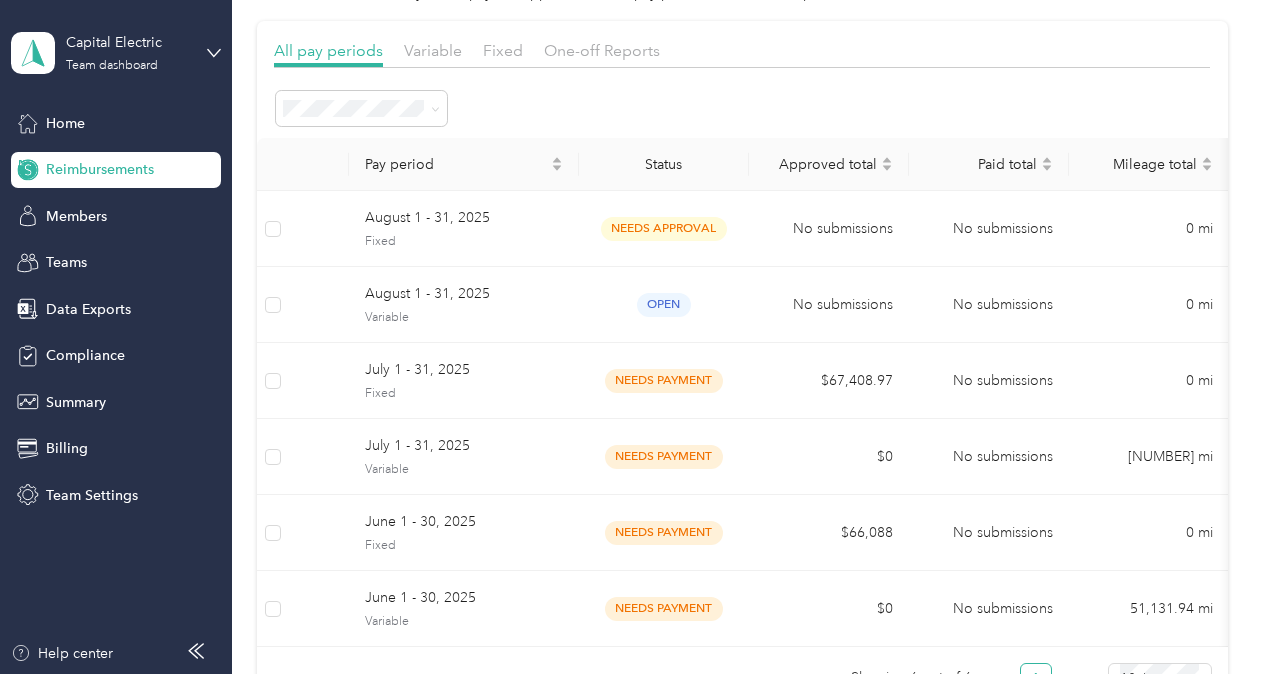 scroll, scrollTop: 117, scrollLeft: 0, axis: vertical 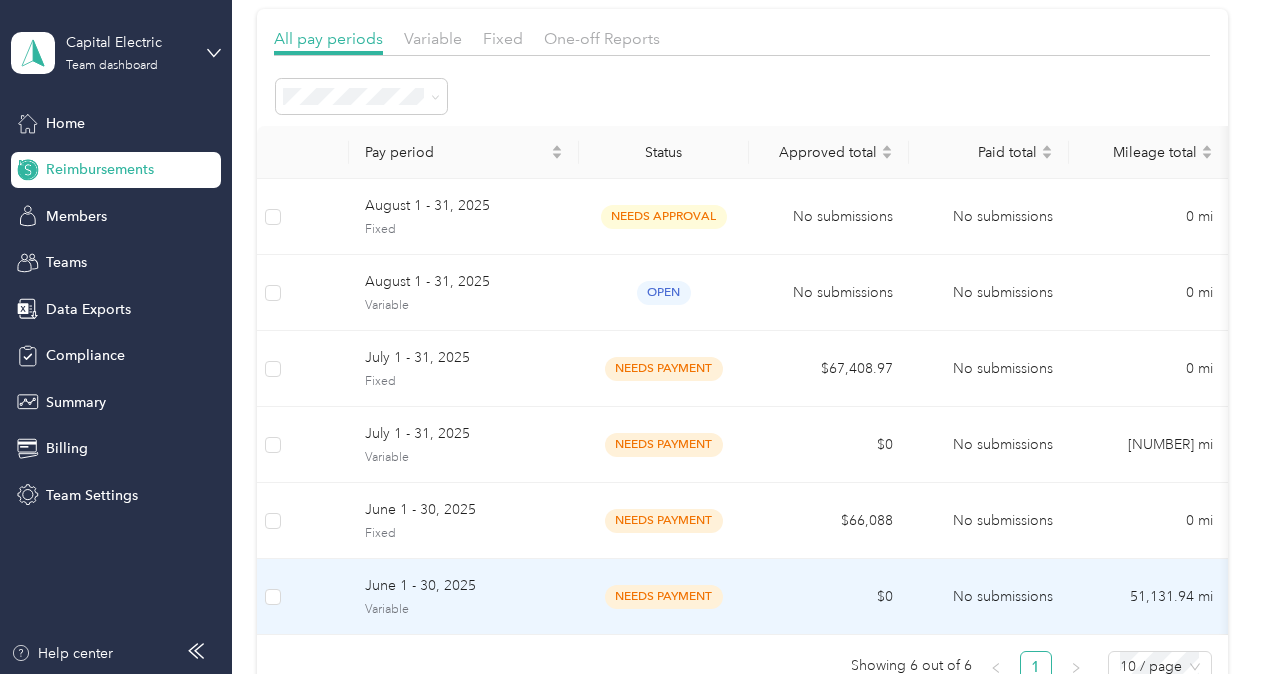 click on "needs payment" at bounding box center [664, 596] 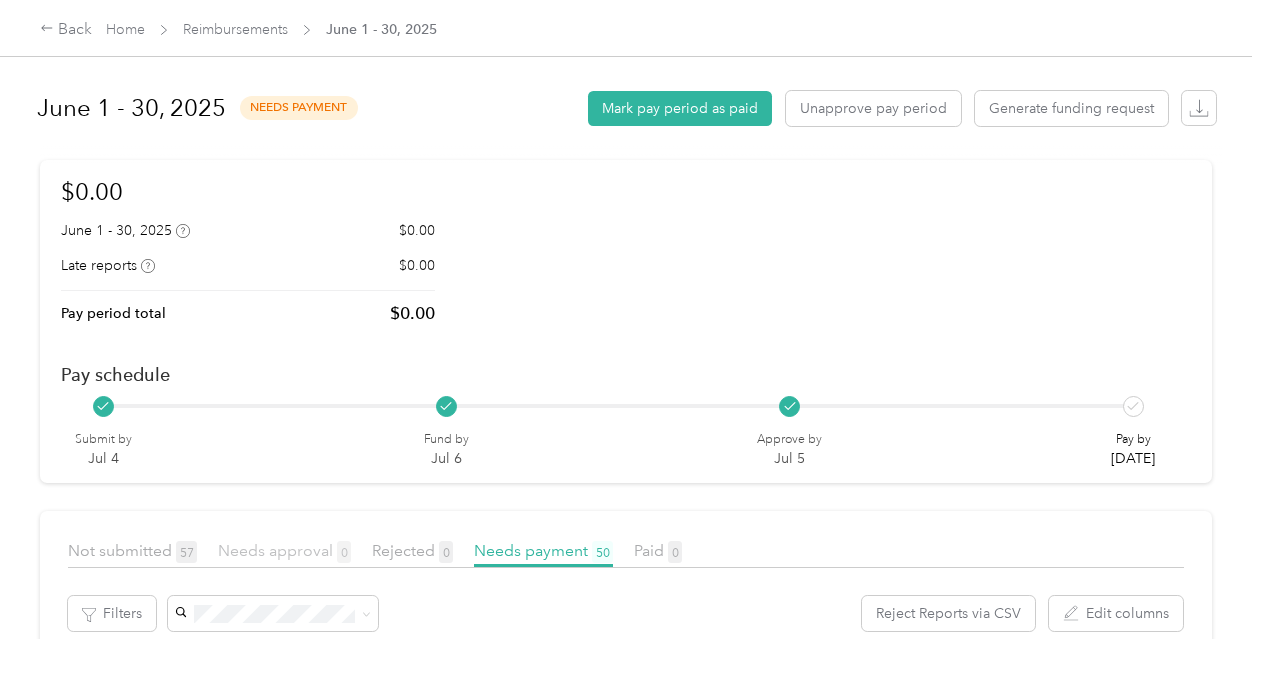 scroll, scrollTop: 272, scrollLeft: 0, axis: vertical 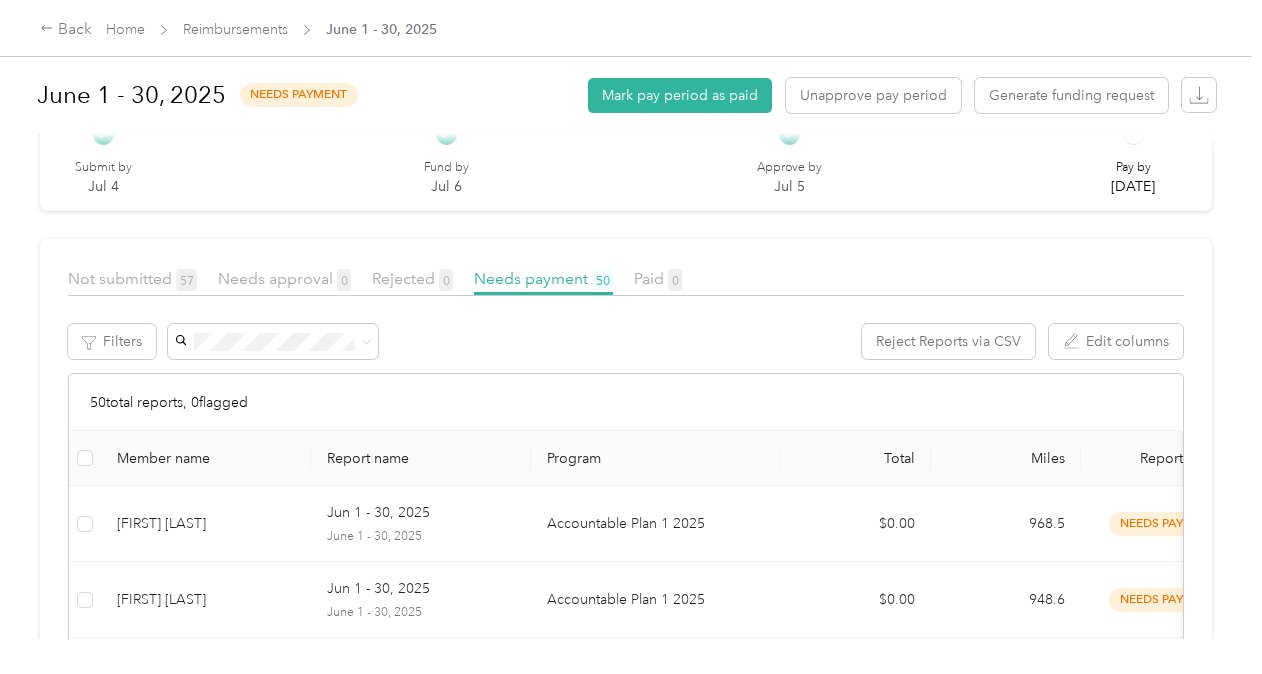 click on "Not submitted   57" at bounding box center (132, 279) 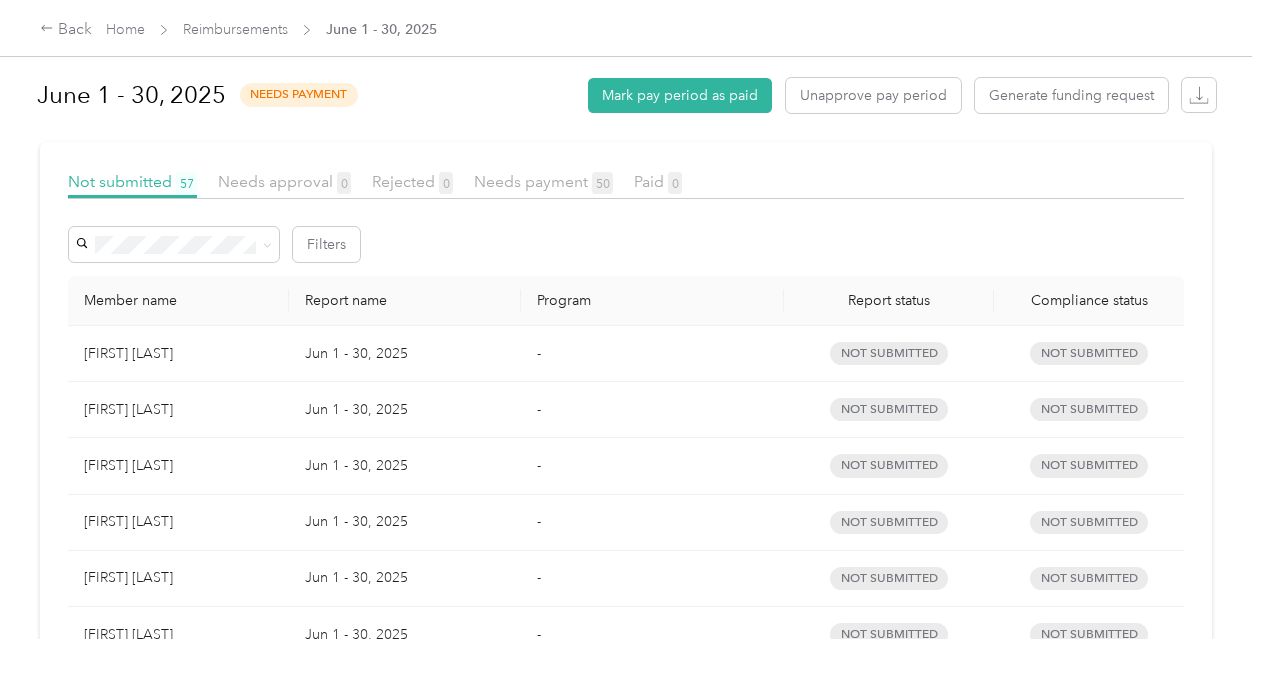 scroll, scrollTop: 313, scrollLeft: 0, axis: vertical 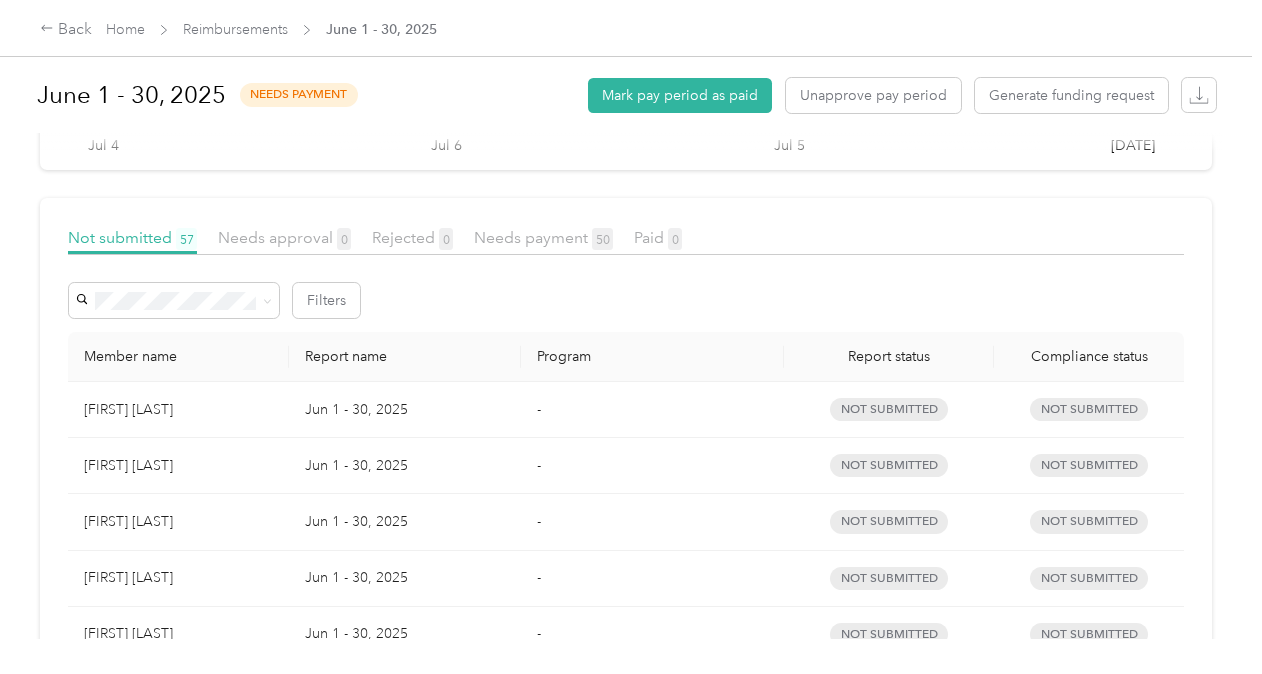 click on "[MONTH] [DAY] - [DAY], [YEAR] needs payment [FIRST] [LAST] pay period as paid Unapprove pay period Generate funding request $0.00 [MONTH] [DAY] - [DAY], [YEAR]   $0.00 Late reports   $0.00 Pay period total $0.00 Pay schedule Submit by [DATE] Fund by [DATE] Approve by [DATE] Pay by [DATE] Not submitted   57 Needs approval   0 Rejected   0 Needs payment   50 Paid   0 Filters Member name Report name Program Report status Compliance status           [FIRST] [LAST] [MONTH] [DAY] - [DAY], [YEAR] - not submitted Not submitted [FIRST] [LAST] [MONTH] [DAY] - [DAY], [YEAR] - not submitted Not submitted [FIRST] [LAST] [MONTH] [DAY] - [DAY], [YEAR] - not submitted Not submitted [FIRST] [LAST] [MONTH] [DAY] - [DAY], [YEAR] - not submitted Not submitted [FIRST] [LAST] [MONTH] [DAY] - [DAY], [YEAR] - not submitted Not submitted [FIRST] [LAST] [MONTH] [DAY] - [DAY], [YEAR] - not submitted Not submitted [FIRST] [LAST] [MONTH] [DAY] - [DAY], [YEAR] - not submitted Not submitted [FIRST] [LAST] [MONTH] [DAY] - [DAY], [YEAR] - not submitted Not submitted [FIRST] [LAST] [MONTH] [DAY] - [DAY], [YEAR] - not submitted Not submitted [FIRST] [LAST] [MONTH] [DAY] - [DAY], [YEAR] - not submitted - - - - -" at bounding box center (626, 319) 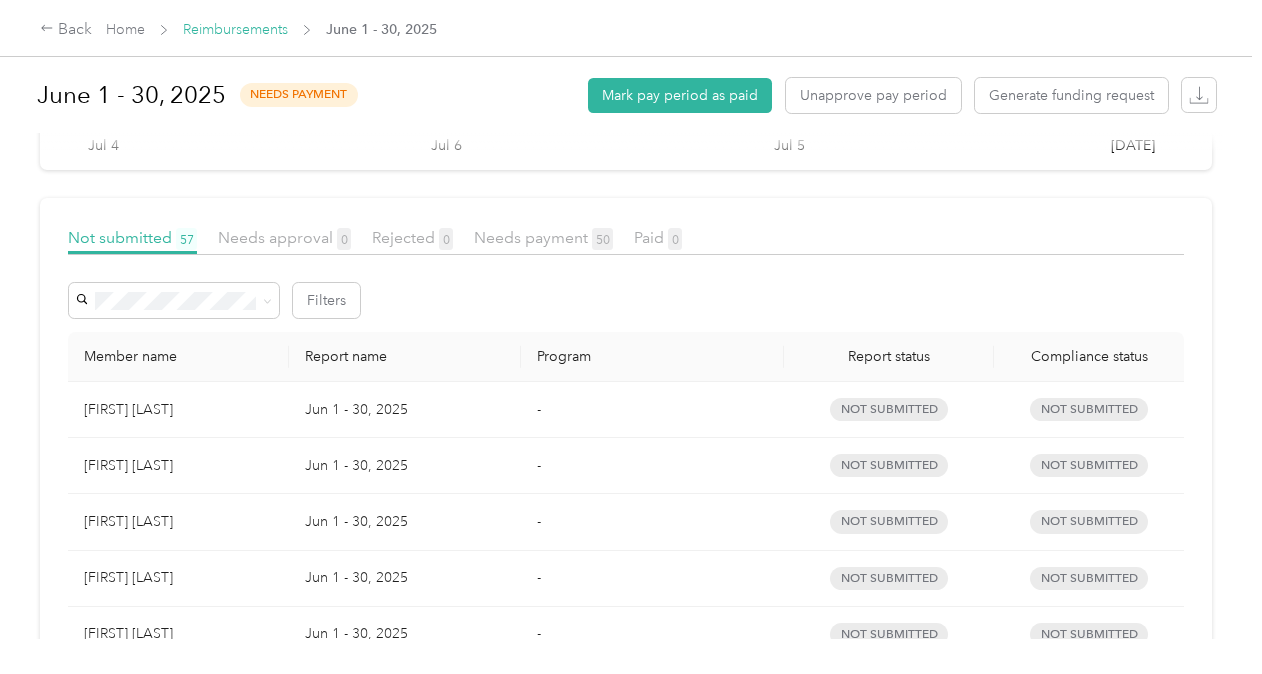 click on "Reimbursements" at bounding box center [235, 29] 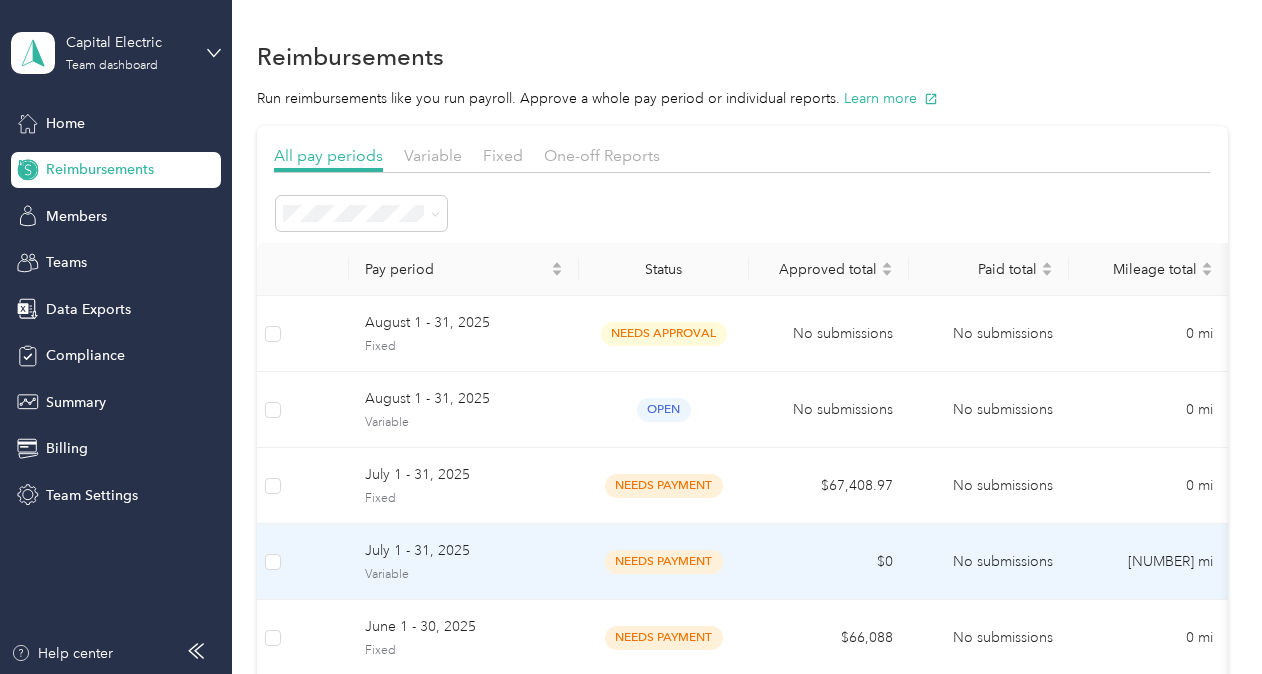 click on "July 1 - 31, 2025" at bounding box center [464, 551] 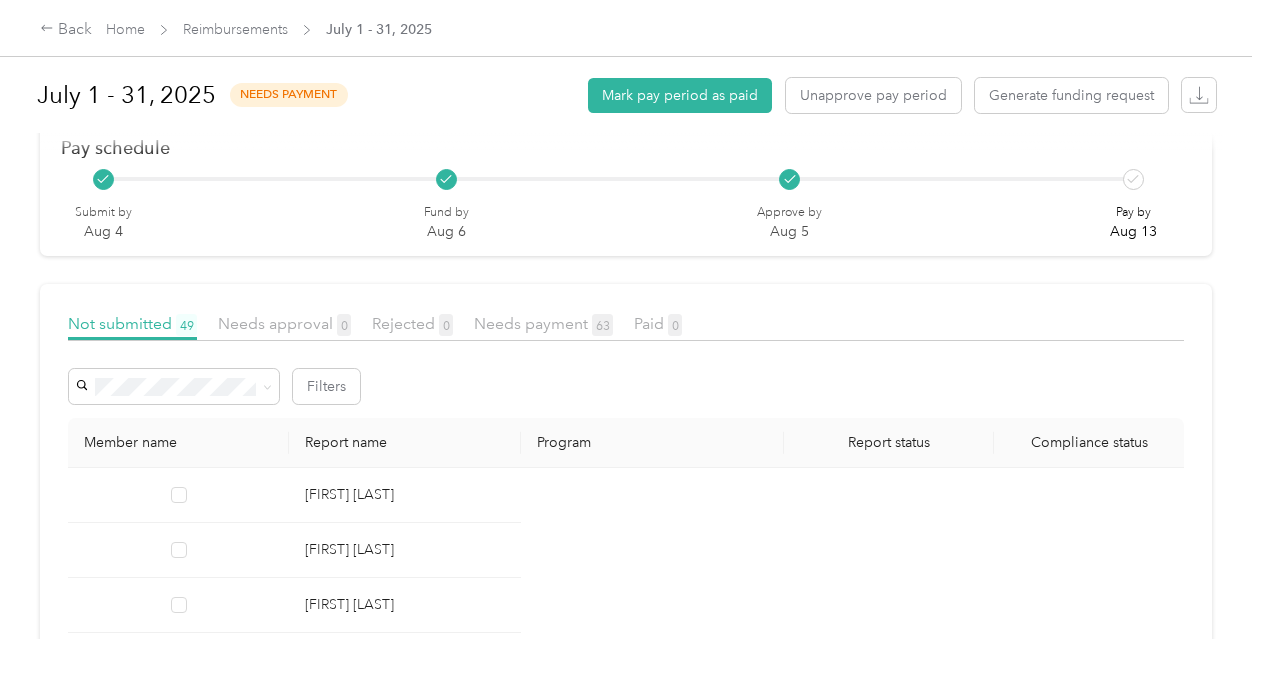 scroll, scrollTop: 243, scrollLeft: 0, axis: vertical 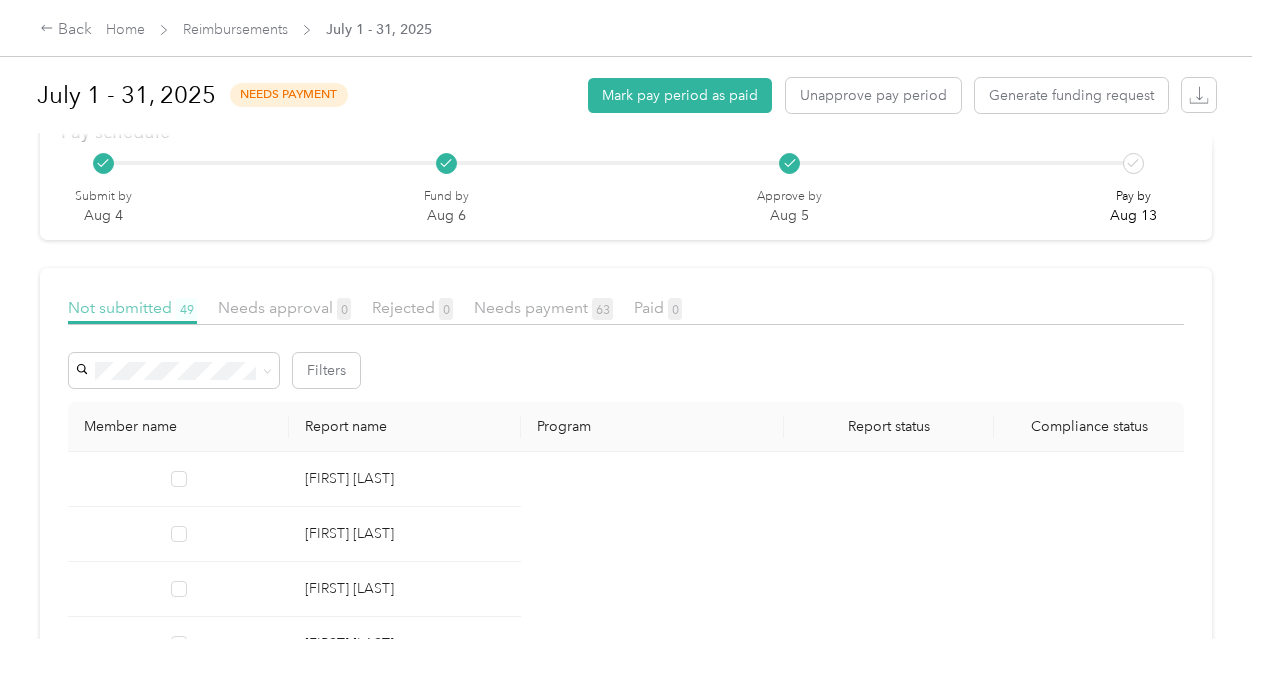 click on "Not submitted   49" at bounding box center (132, 307) 